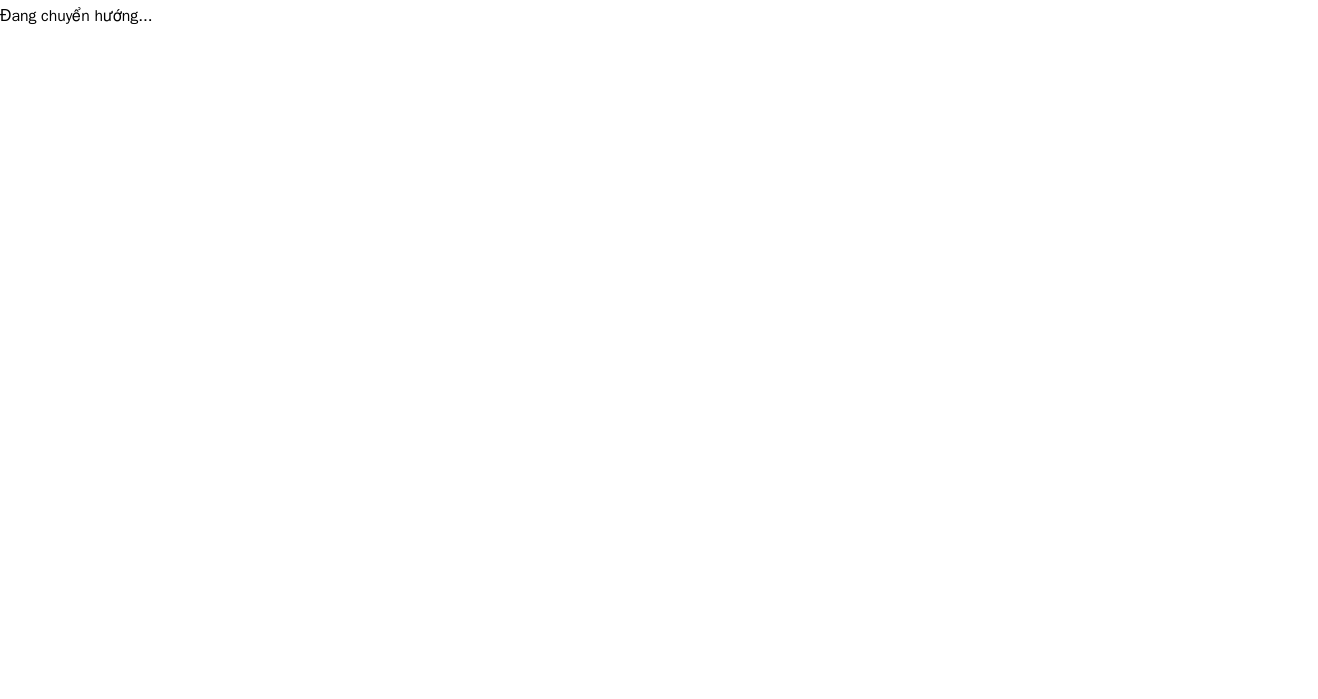 scroll, scrollTop: 0, scrollLeft: 0, axis: both 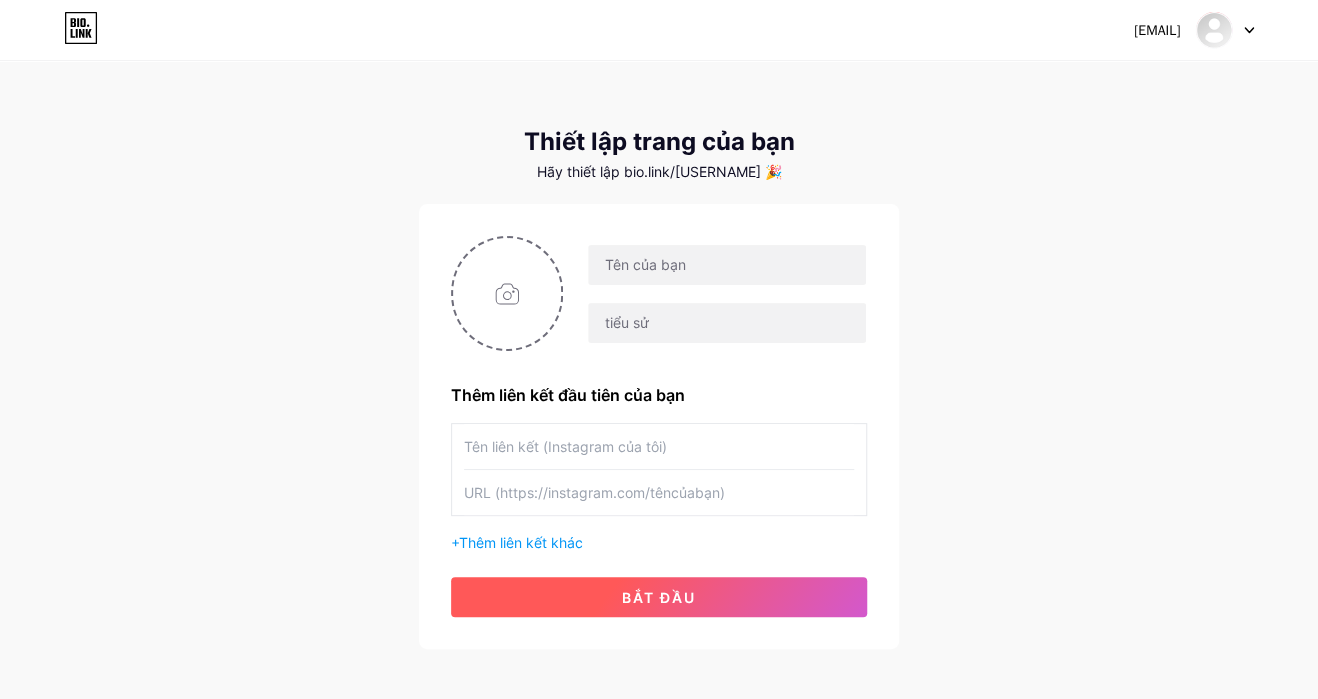 click on "bắt đầu" at bounding box center [659, 597] 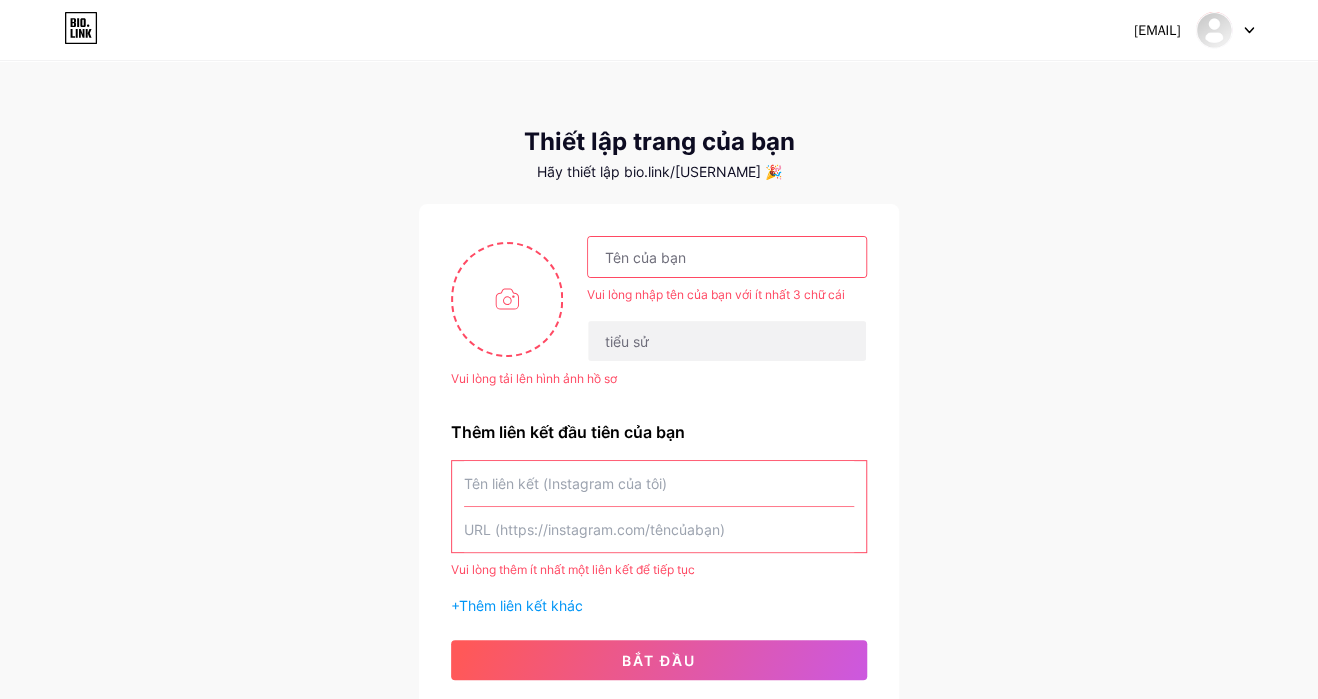 click at bounding box center [727, 257] 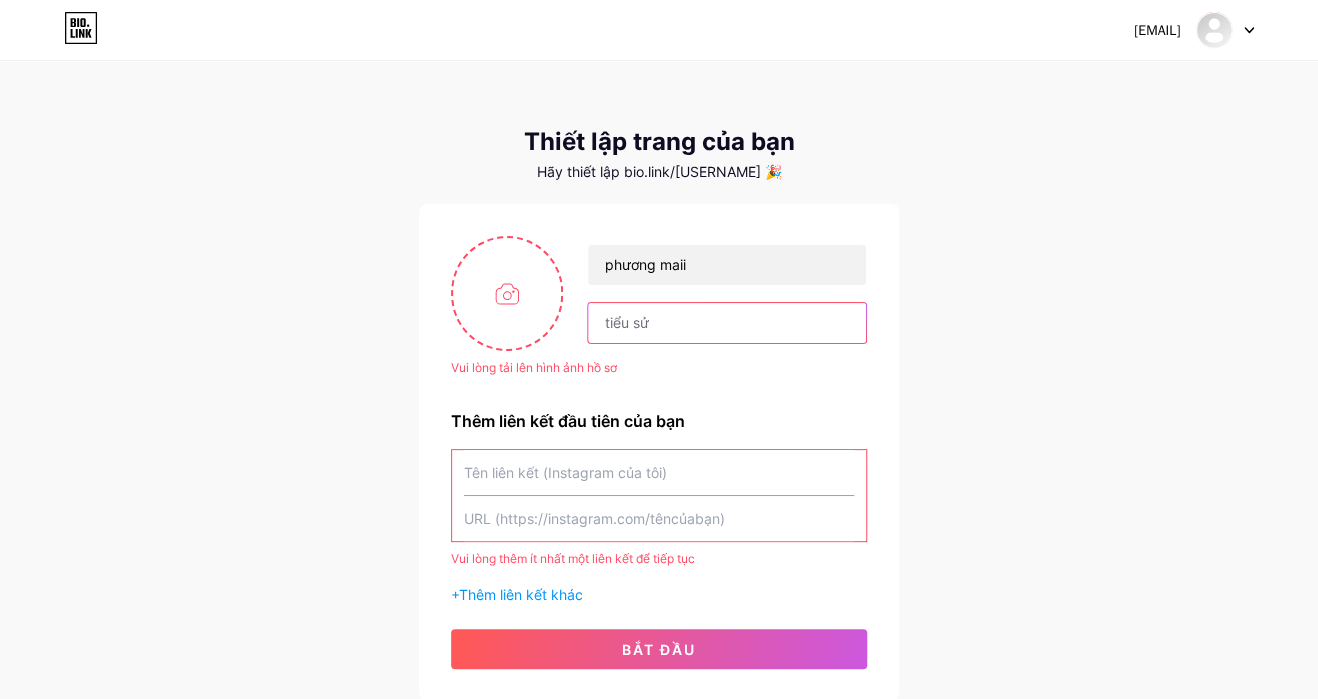 click at bounding box center (727, 323) 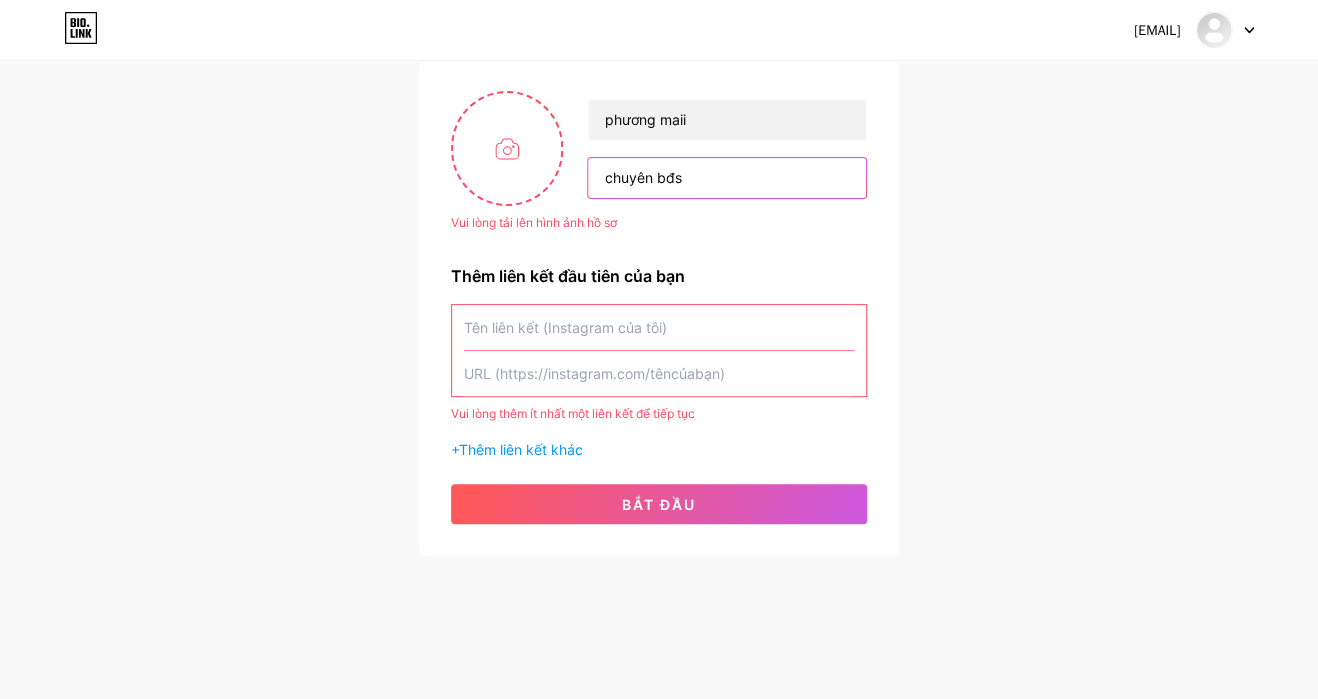 type on "chuyên bđs" 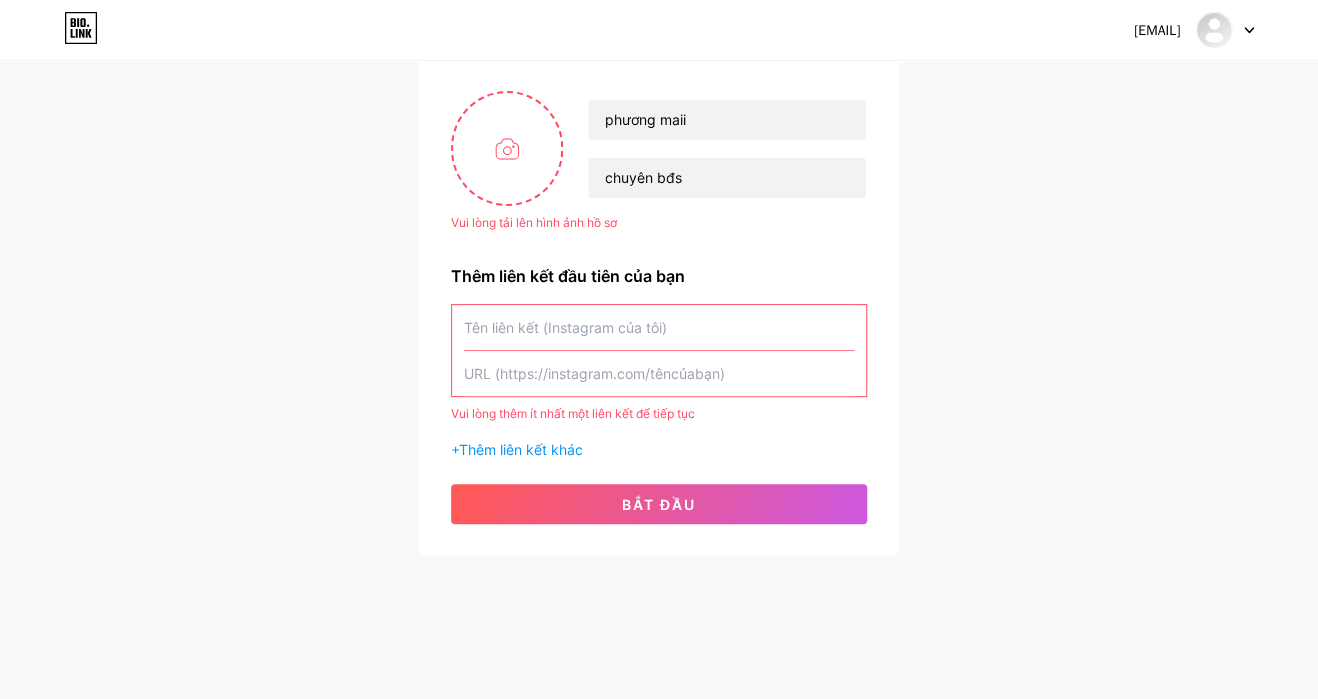 click at bounding box center (659, 327) 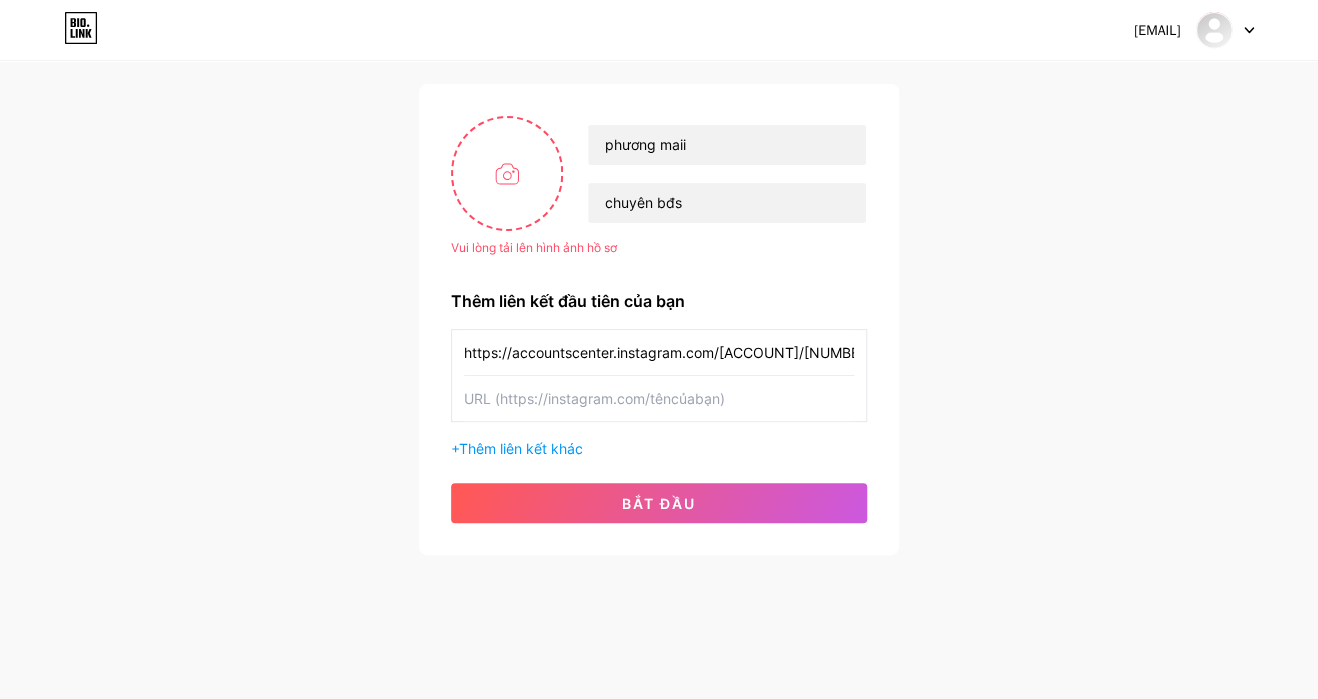 scroll, scrollTop: 119, scrollLeft: 0, axis: vertical 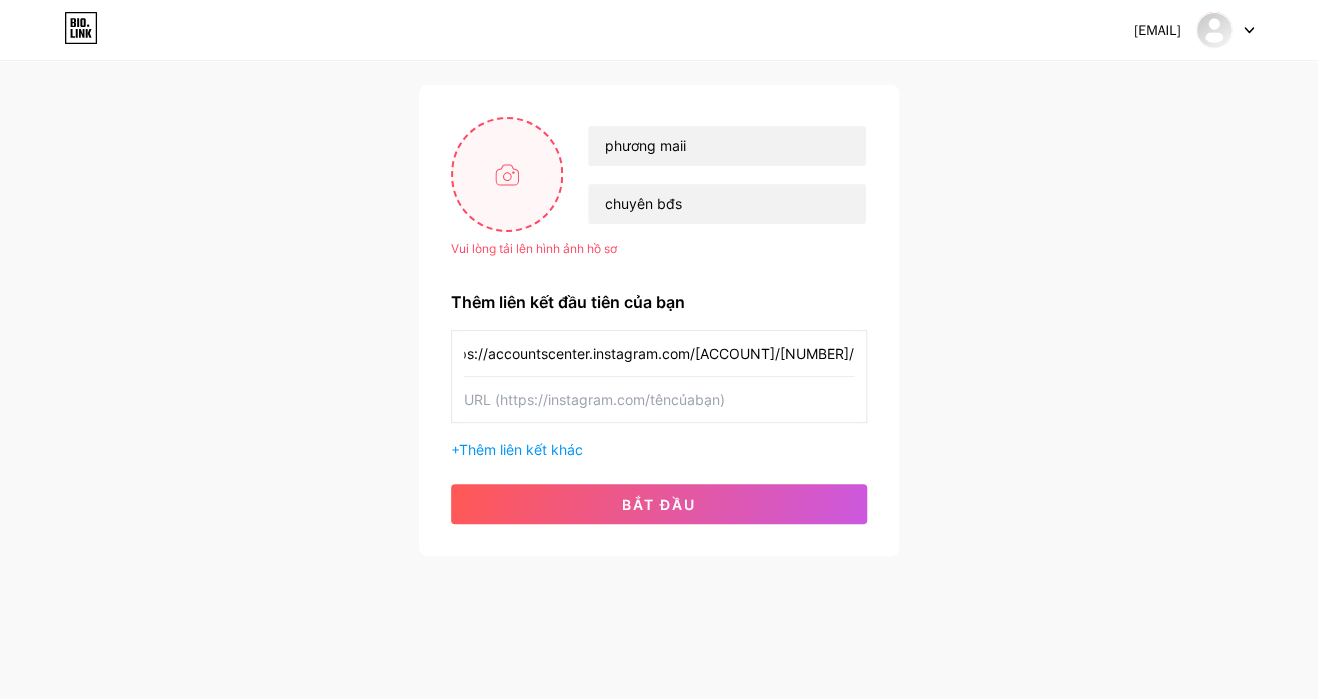 type on "https://accountscenter.instagram.com/profiles/17841475001702397/" 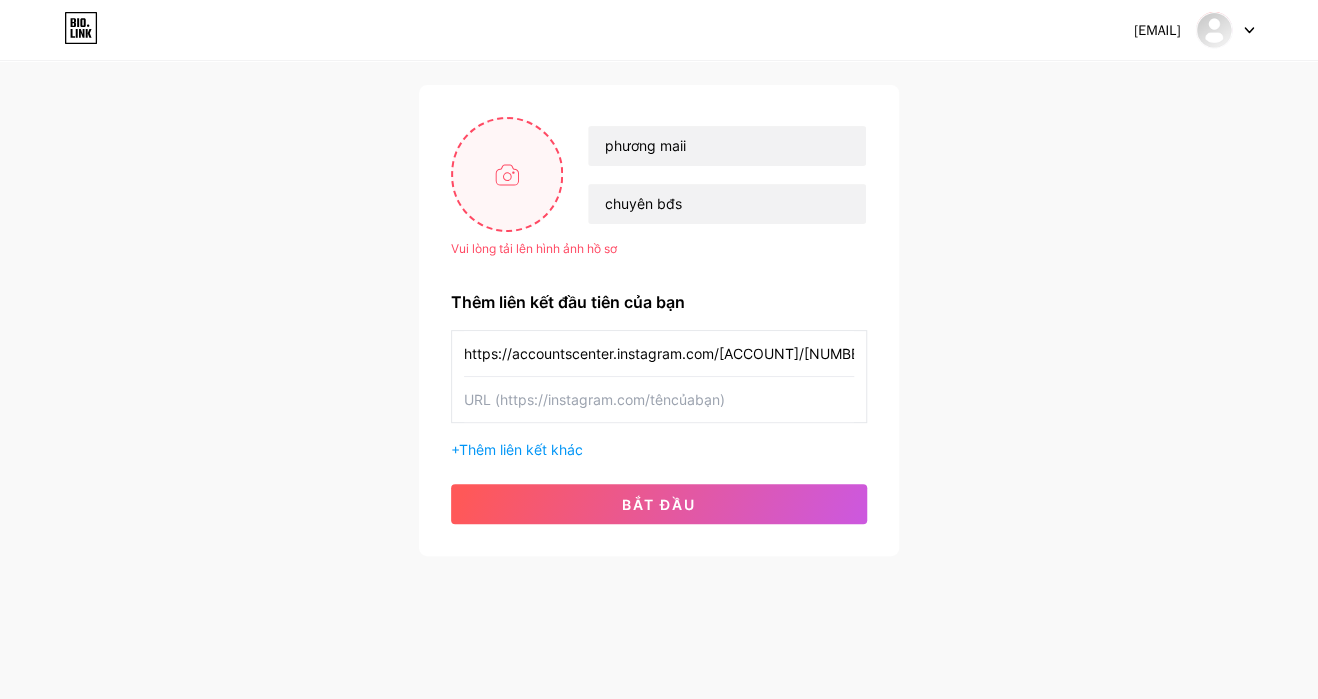drag, startPoint x: 511, startPoint y: 175, endPoint x: 497, endPoint y: 177, distance: 14.142136 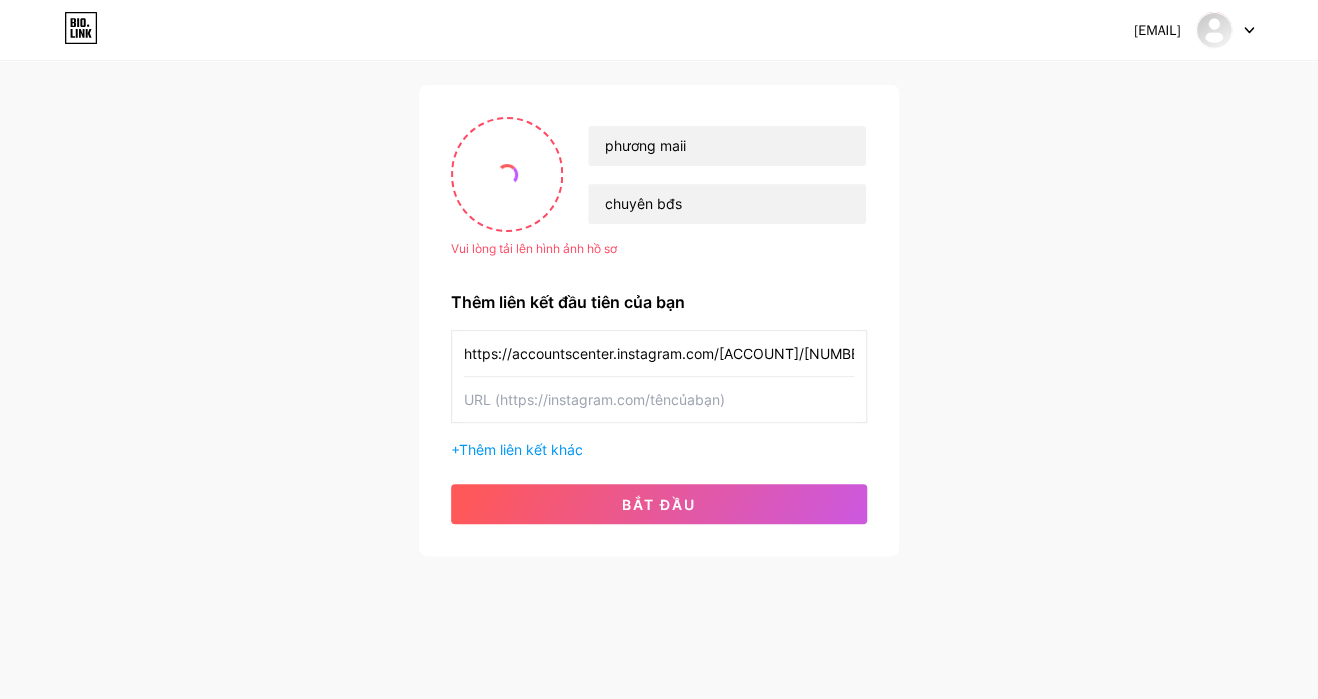 scroll, scrollTop: 93, scrollLeft: 0, axis: vertical 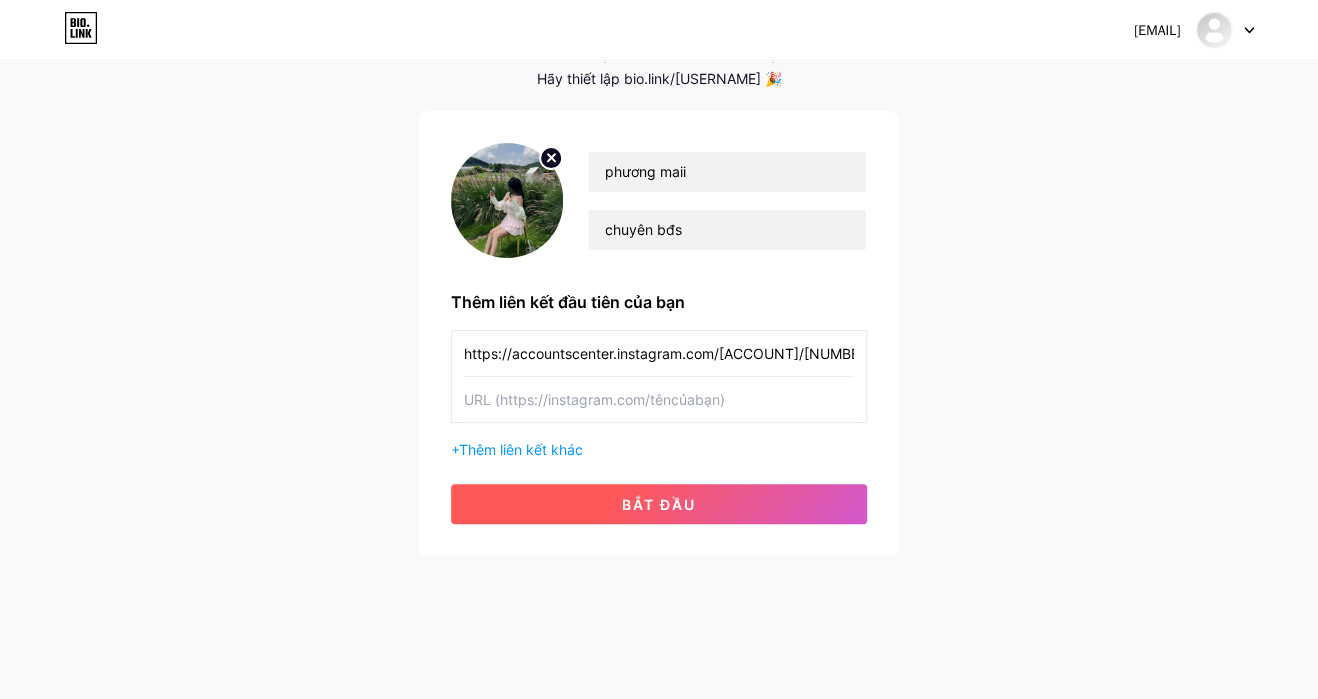 click on "bắt đầu" at bounding box center (659, 504) 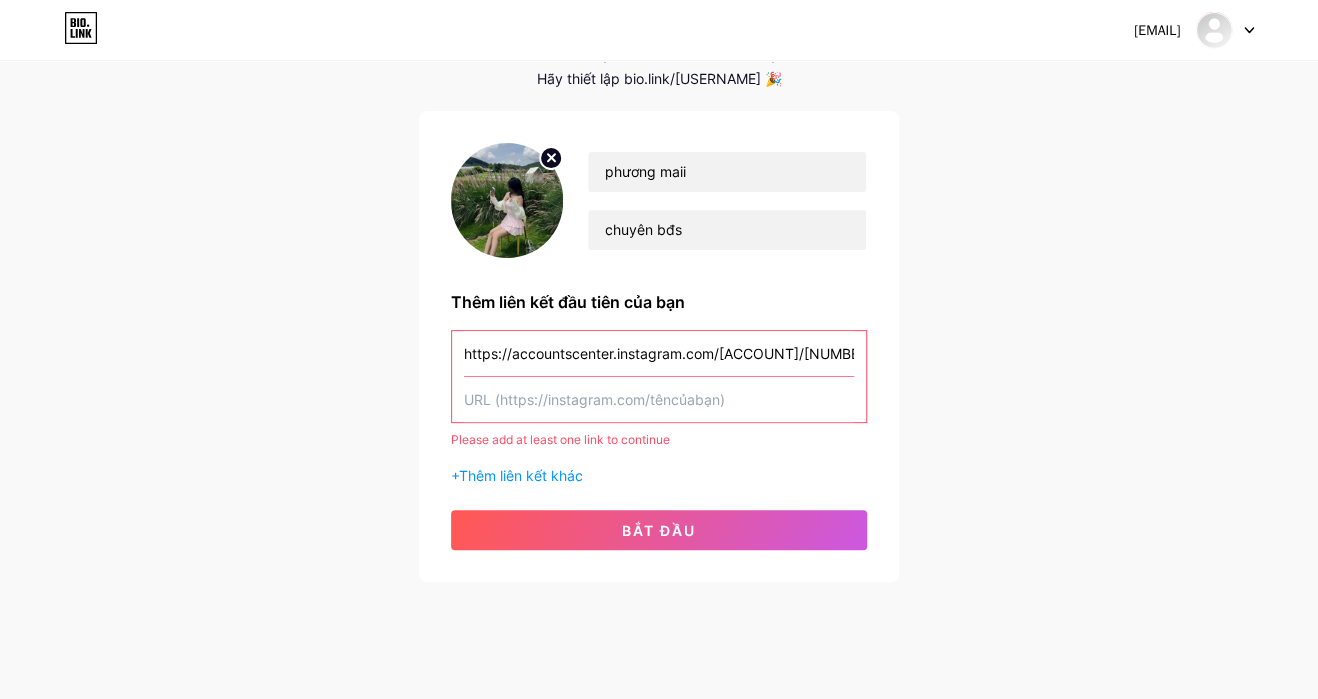 click at bounding box center [659, 353] 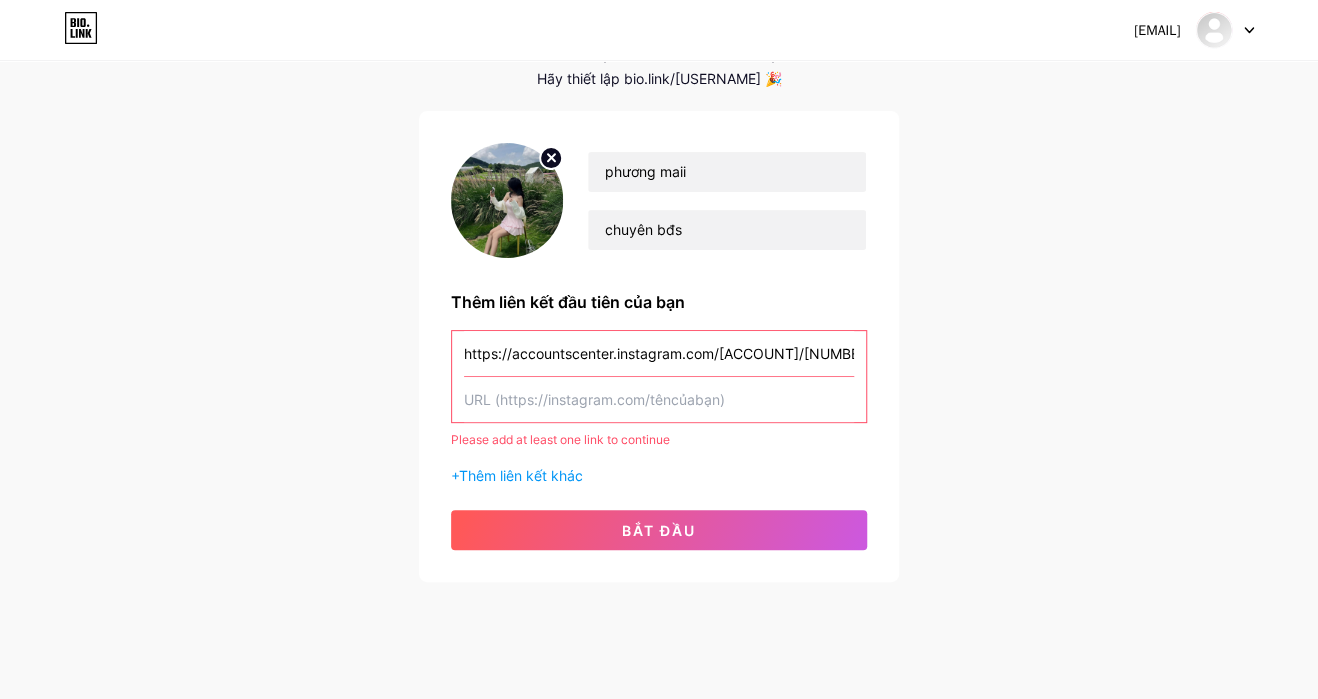 paste on "https://accountscenter.instagram.com/profiles/17841475001702397/" 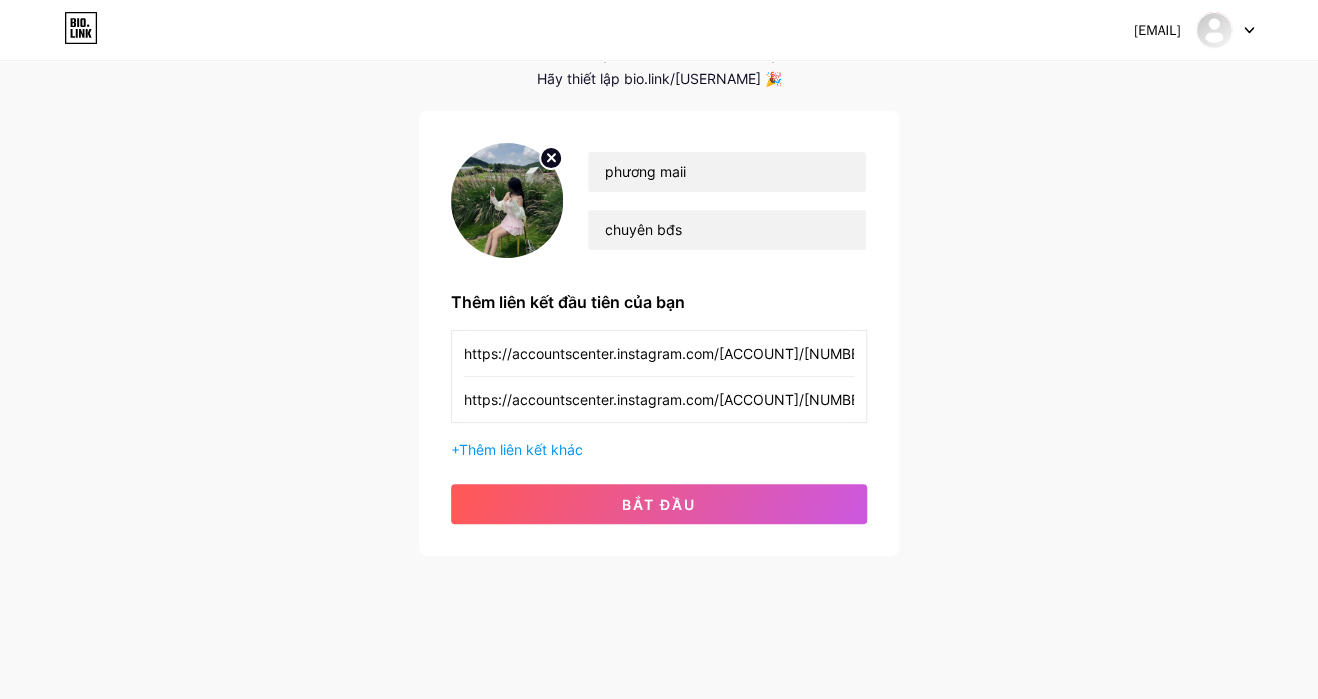 scroll, scrollTop: 0, scrollLeft: 63, axis: horizontal 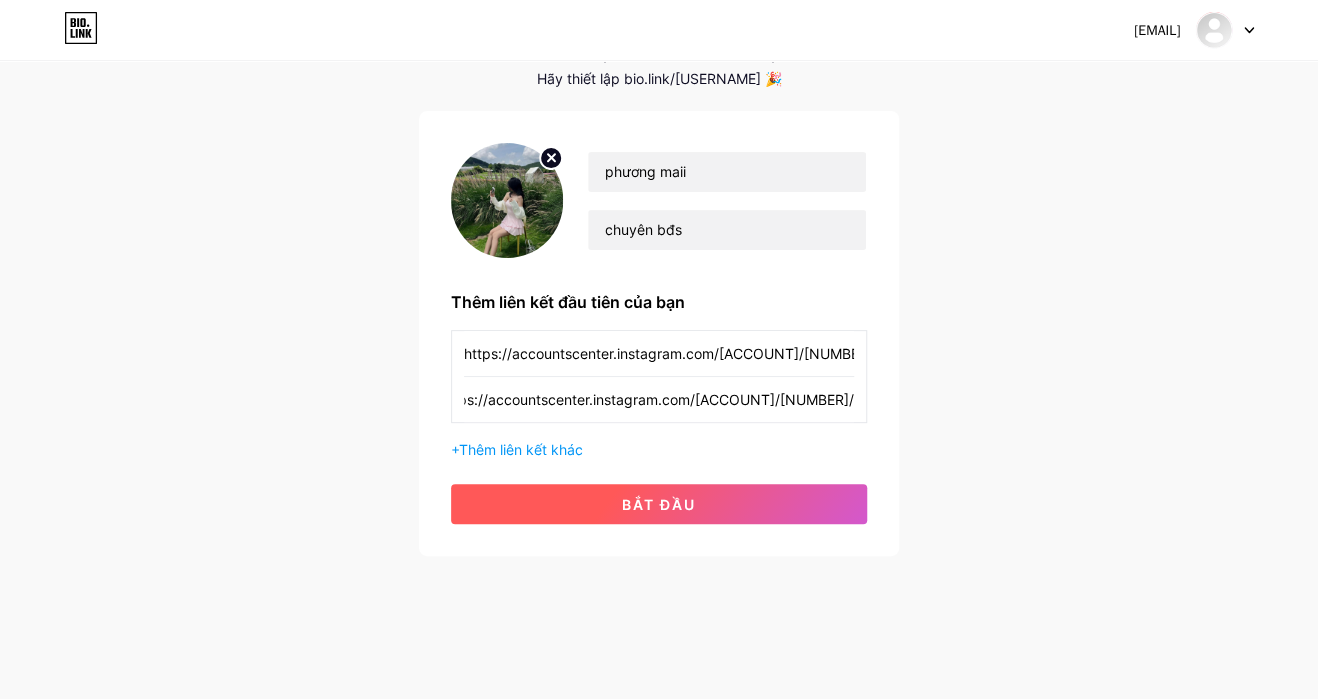 type on "https://accountscenter.instagram.com/profiles/17841475001702397/" 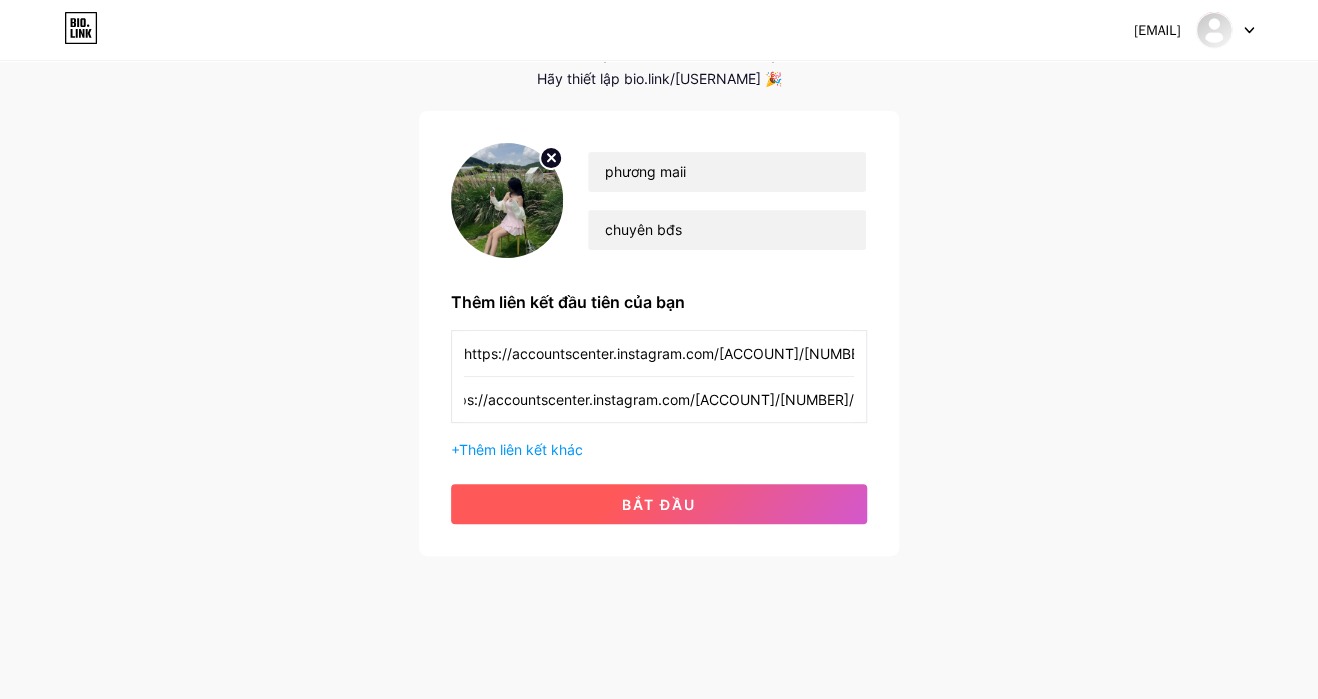 scroll, scrollTop: 0, scrollLeft: 0, axis: both 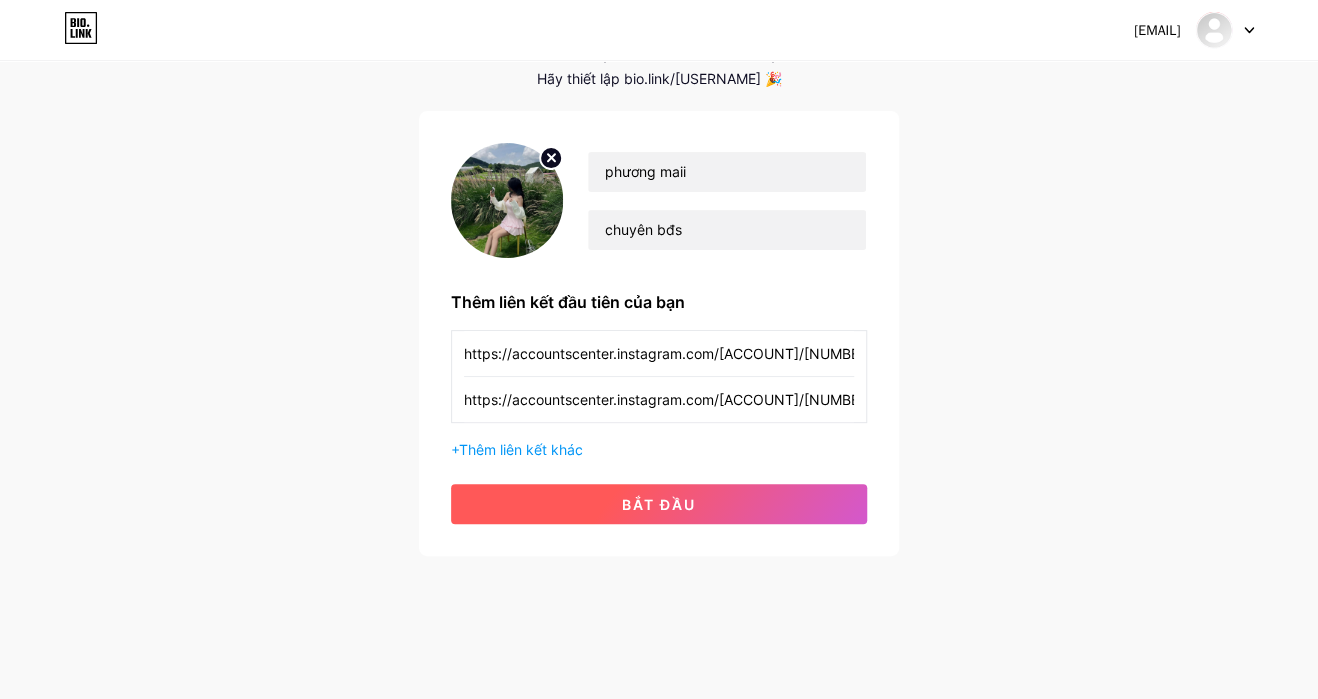 click on "bắt đầu" at bounding box center [659, 504] 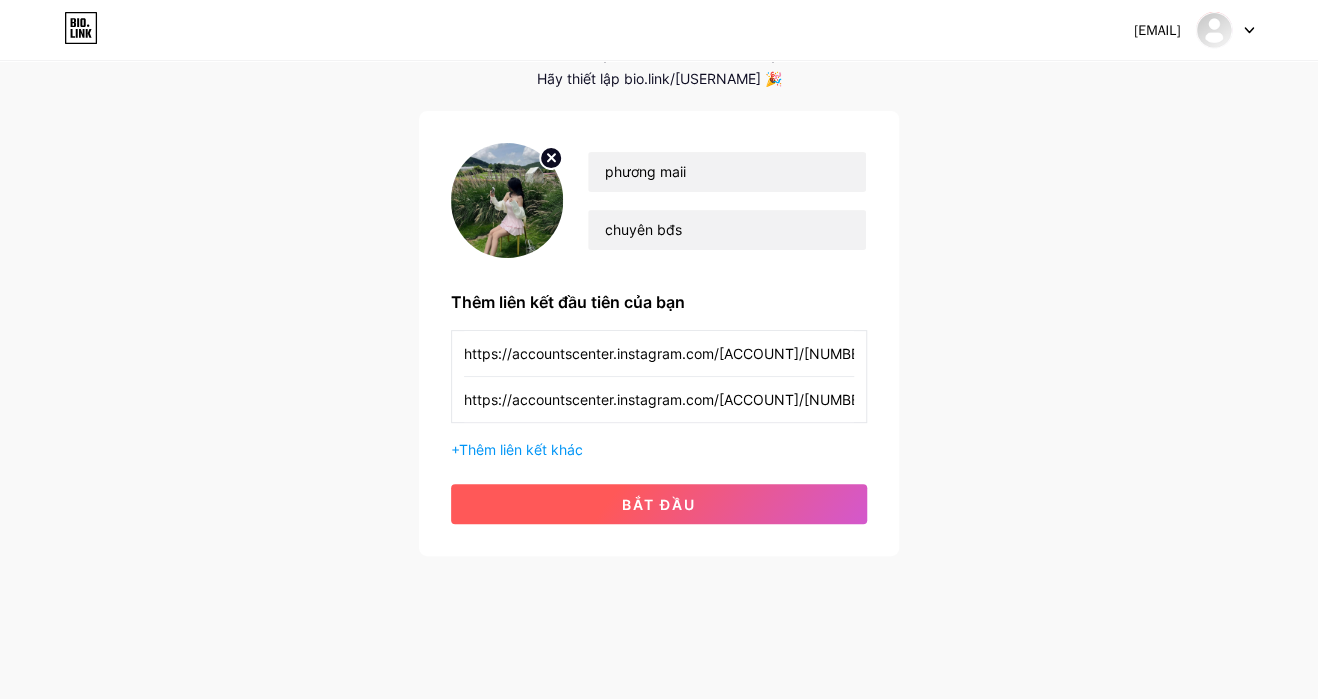 scroll, scrollTop: 0, scrollLeft: 0, axis: both 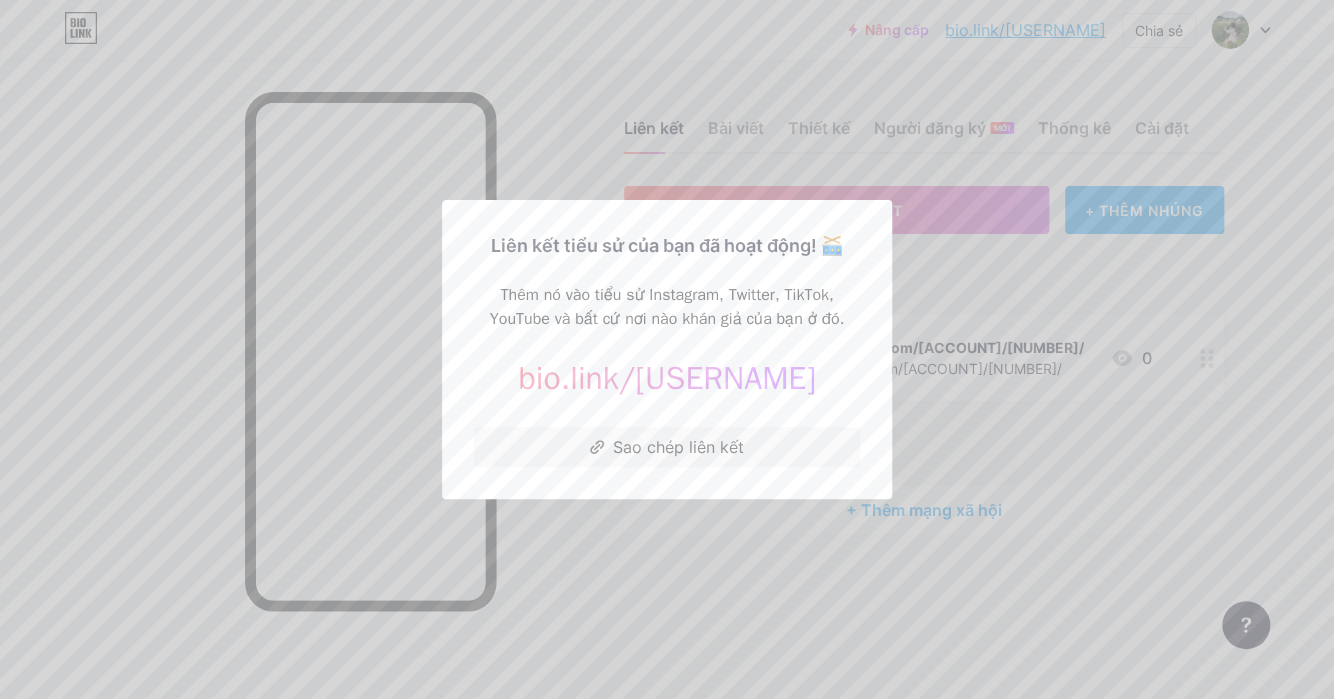 click at bounding box center [667, 349] 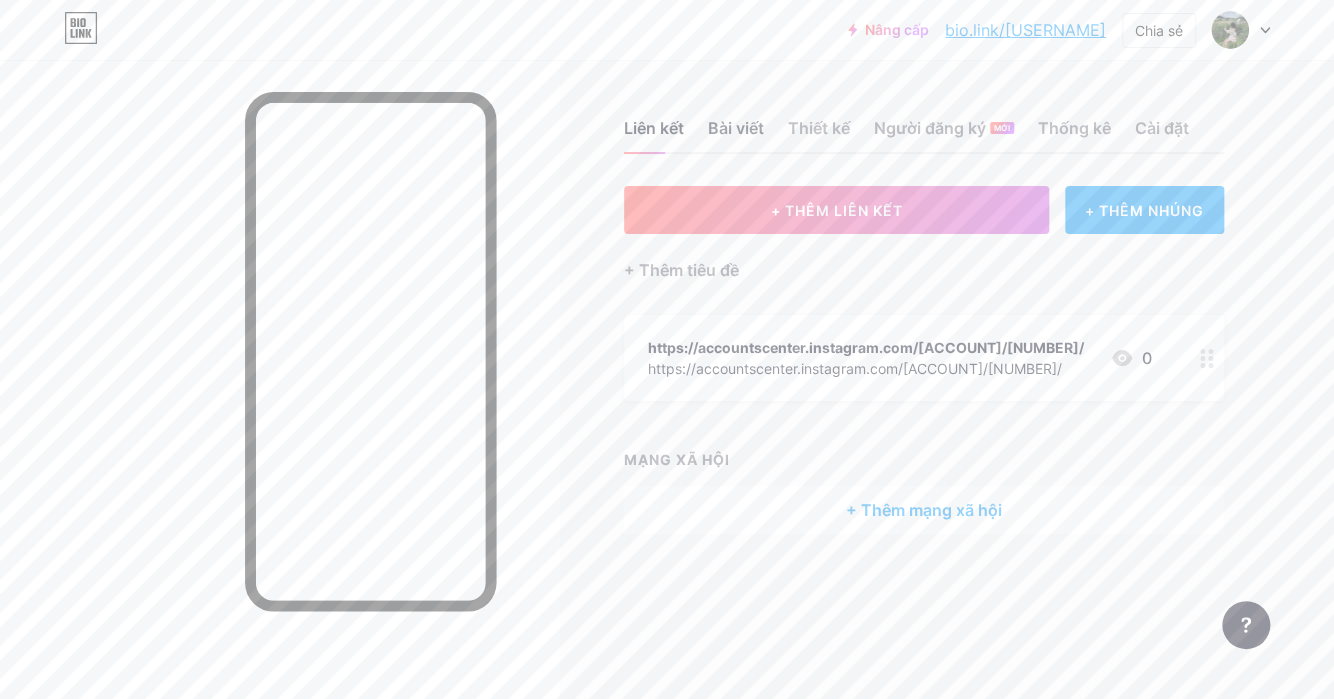 click on "Bài viết" at bounding box center [736, 128] 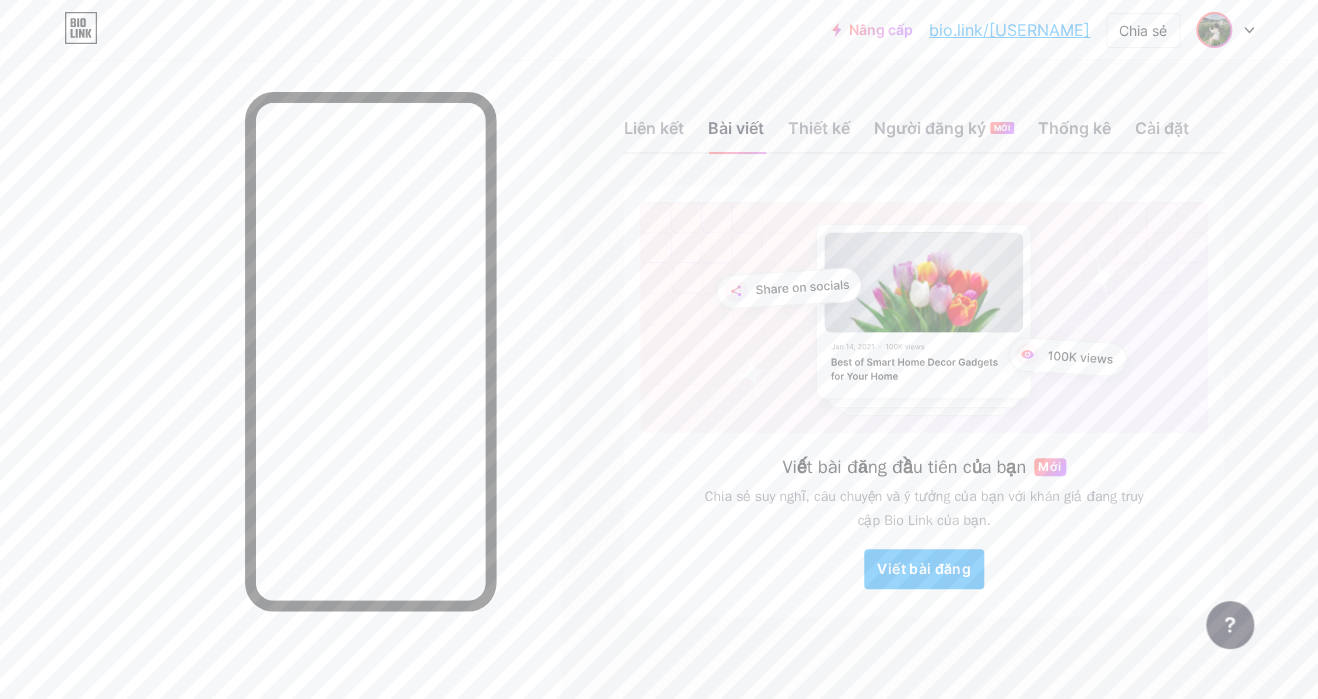click at bounding box center (1214, 30) 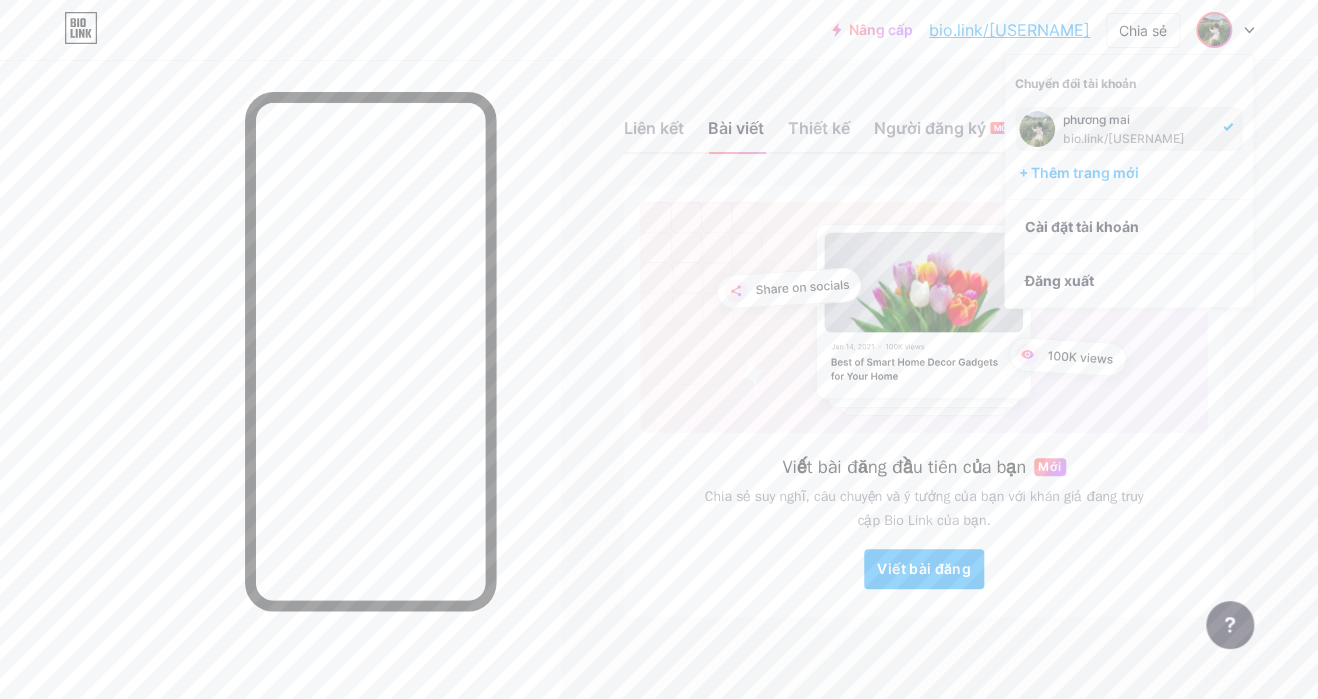 click on "bio.link/phmboyn" at bounding box center (1124, 138) 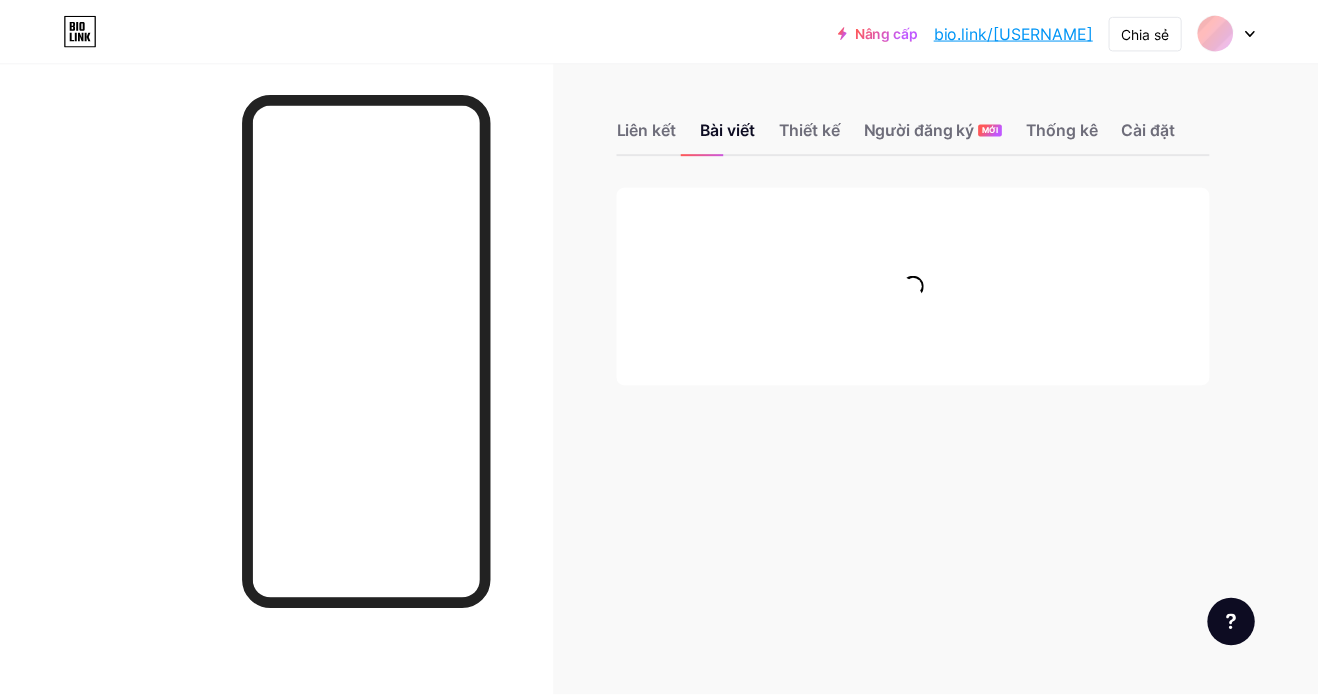 scroll, scrollTop: 0, scrollLeft: 0, axis: both 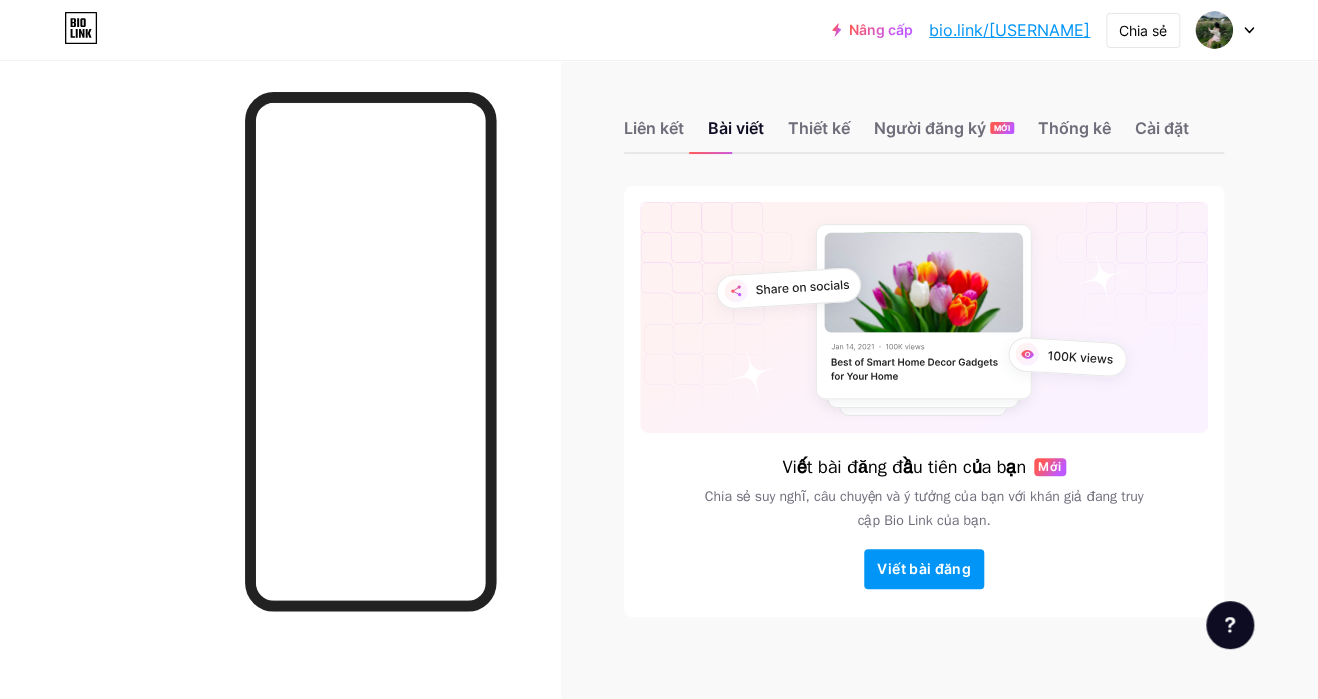 click on "Liên kết
Bài viết
Thiết kế
Người đăng ký
MỚI
Thống kê
Cài đặt                                                                                                                                                                 Viết bài đăng đầu tiên của bạn   Mới
Chia sẻ suy nghĩ, câu chuyện và ý tưởng của bạn với khán giả đang truy cập Bio Link của bạn.
Viết bài đăng                   Yêu cầu tính năng             Trung tâm trợ giúp         Liên hệ hỗ trợ" at bounding box center (654, 388) 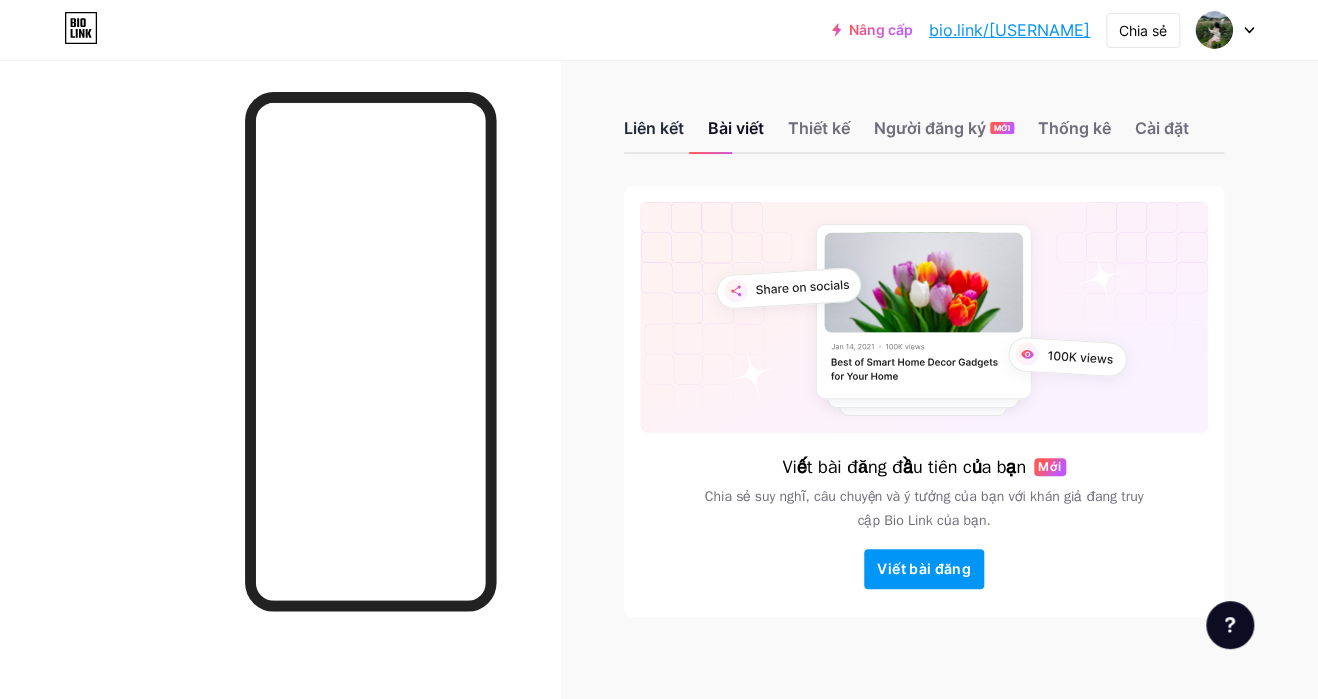 click on "Liên kết" at bounding box center (654, 128) 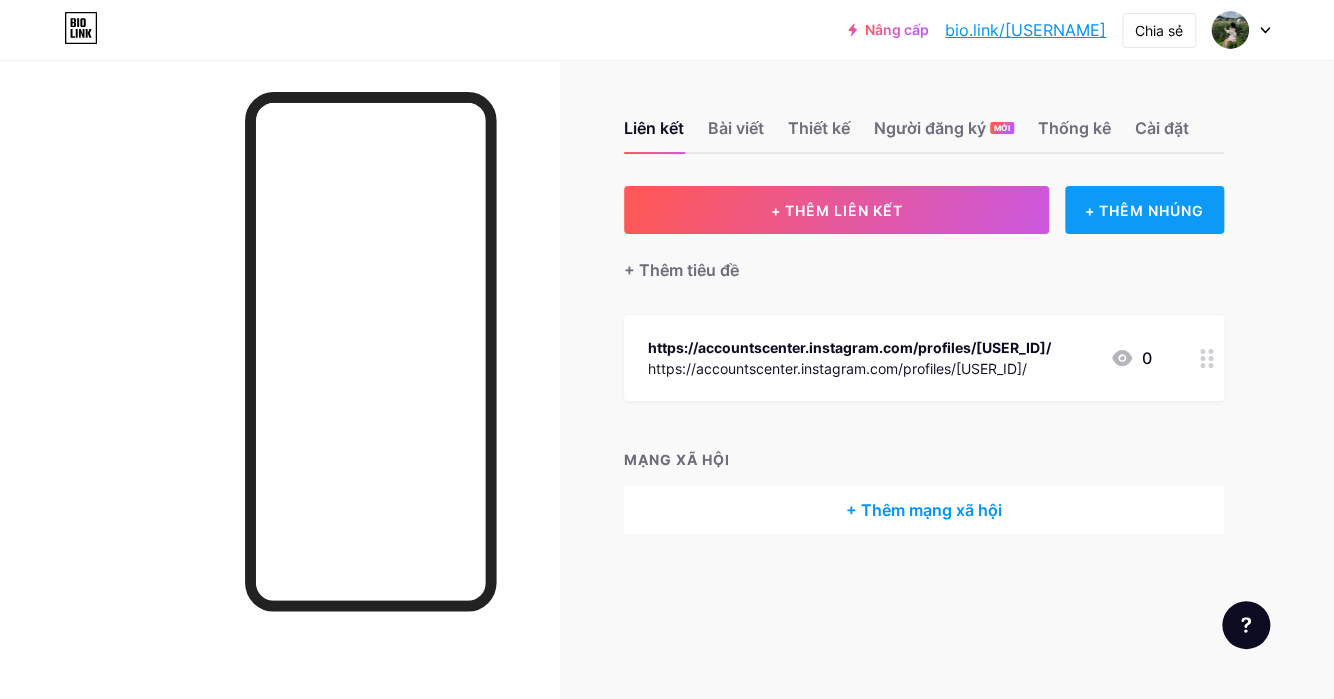 click on "+ THÊM NHÚNG" at bounding box center (1144, 210) 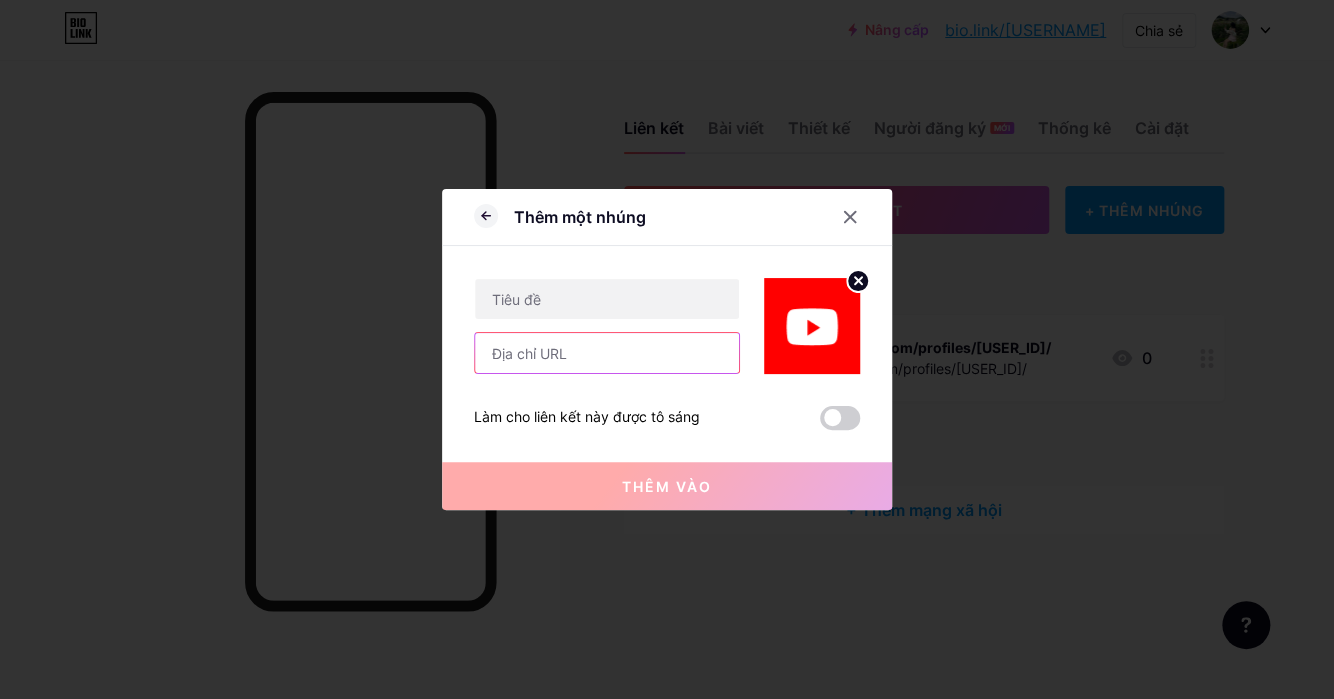 click at bounding box center [607, 353] 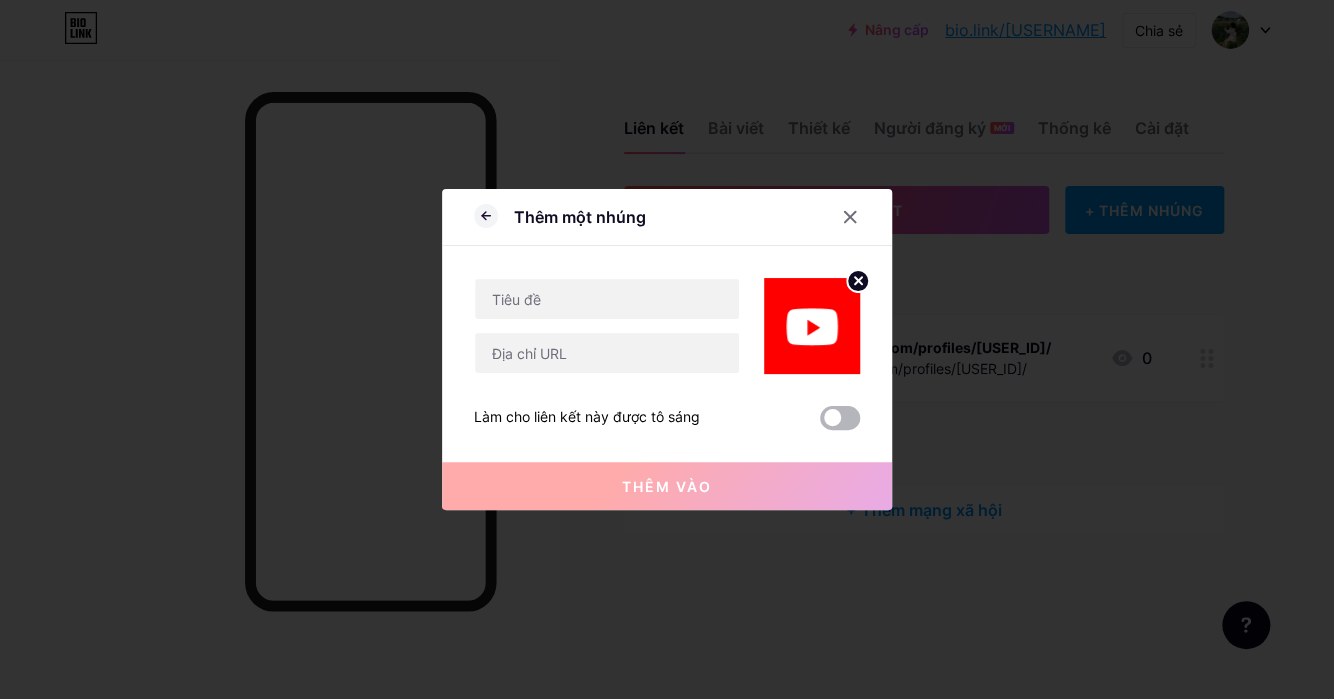 click at bounding box center (840, 418) 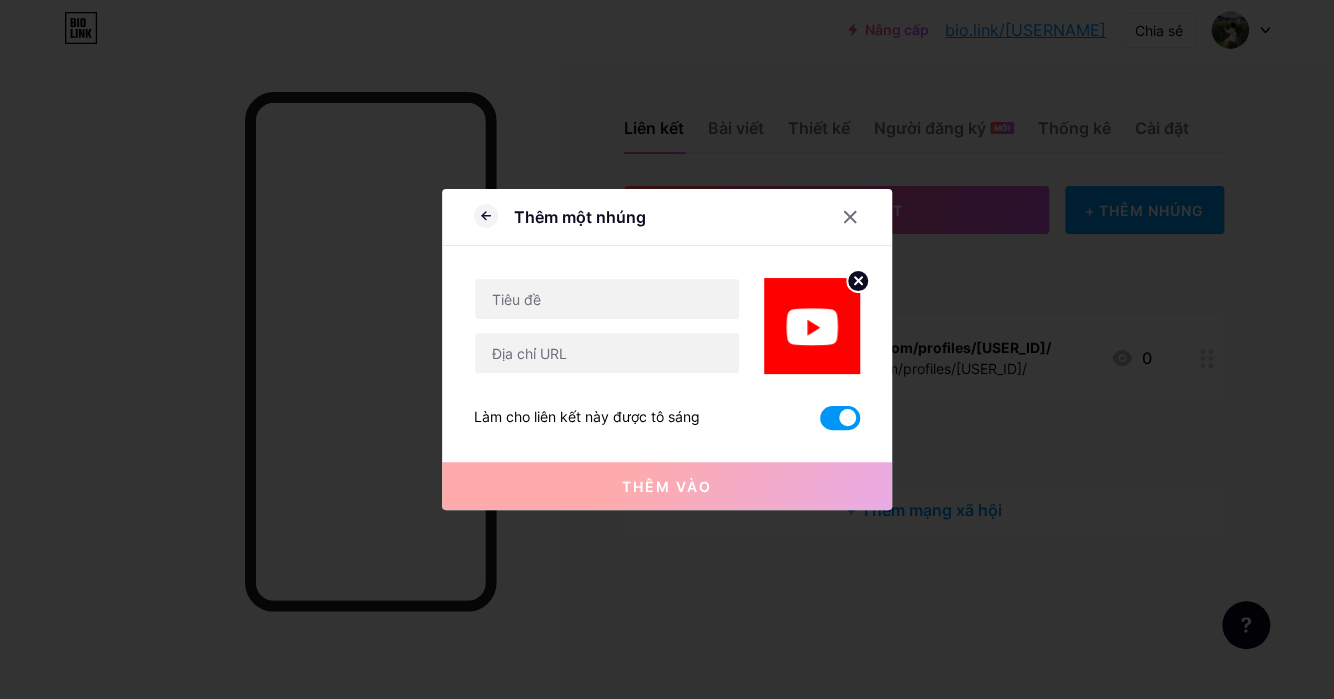 click on "Thêm vào" at bounding box center (667, 486) 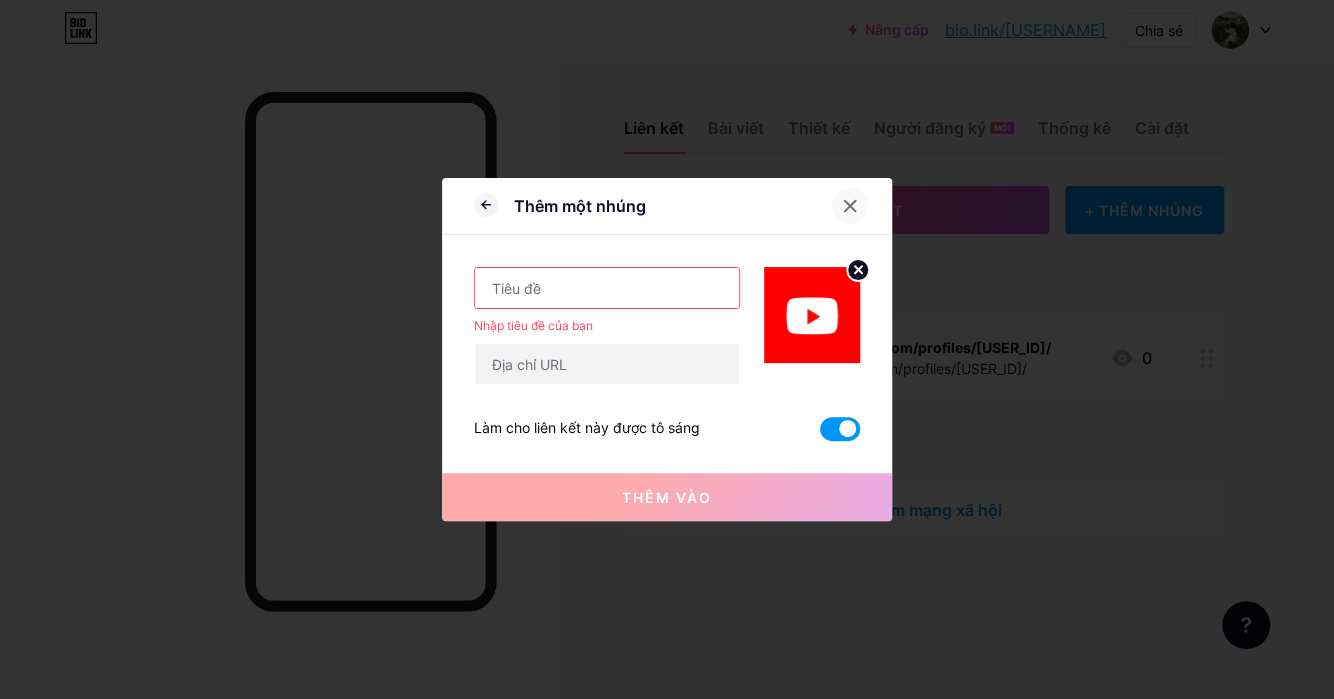 click at bounding box center [850, 206] 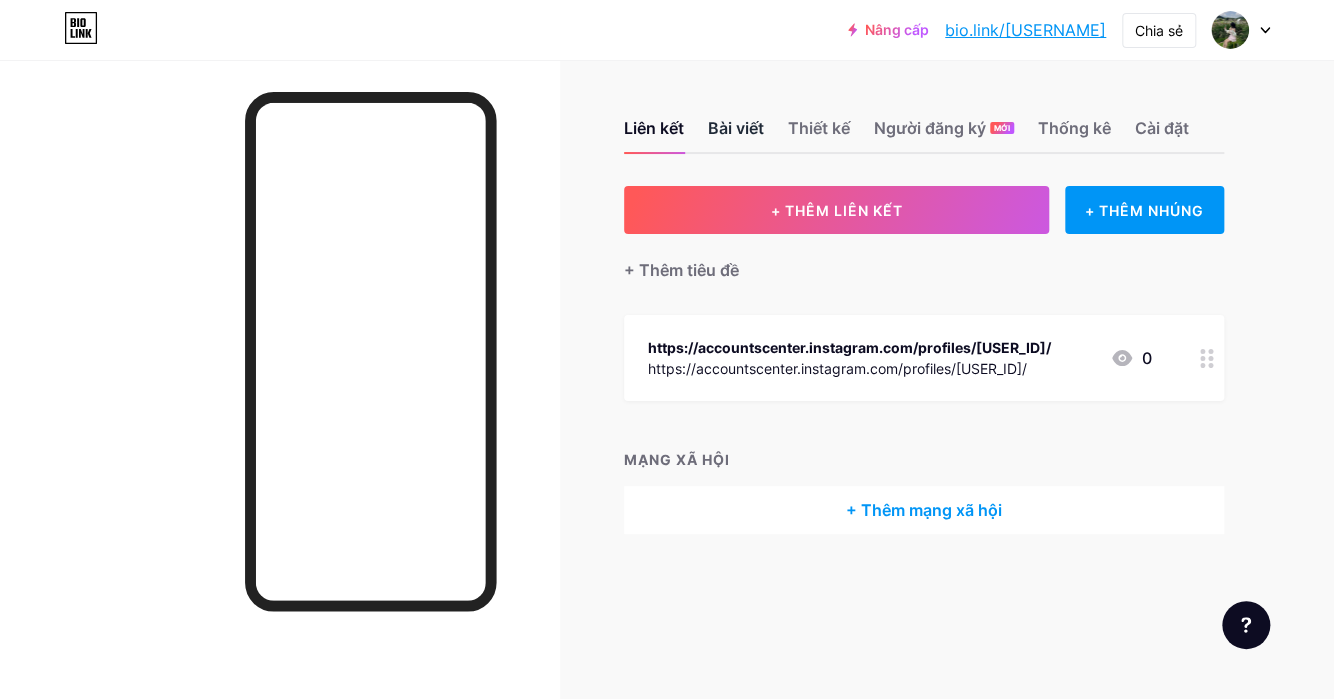click on "Bài viết" at bounding box center [736, 128] 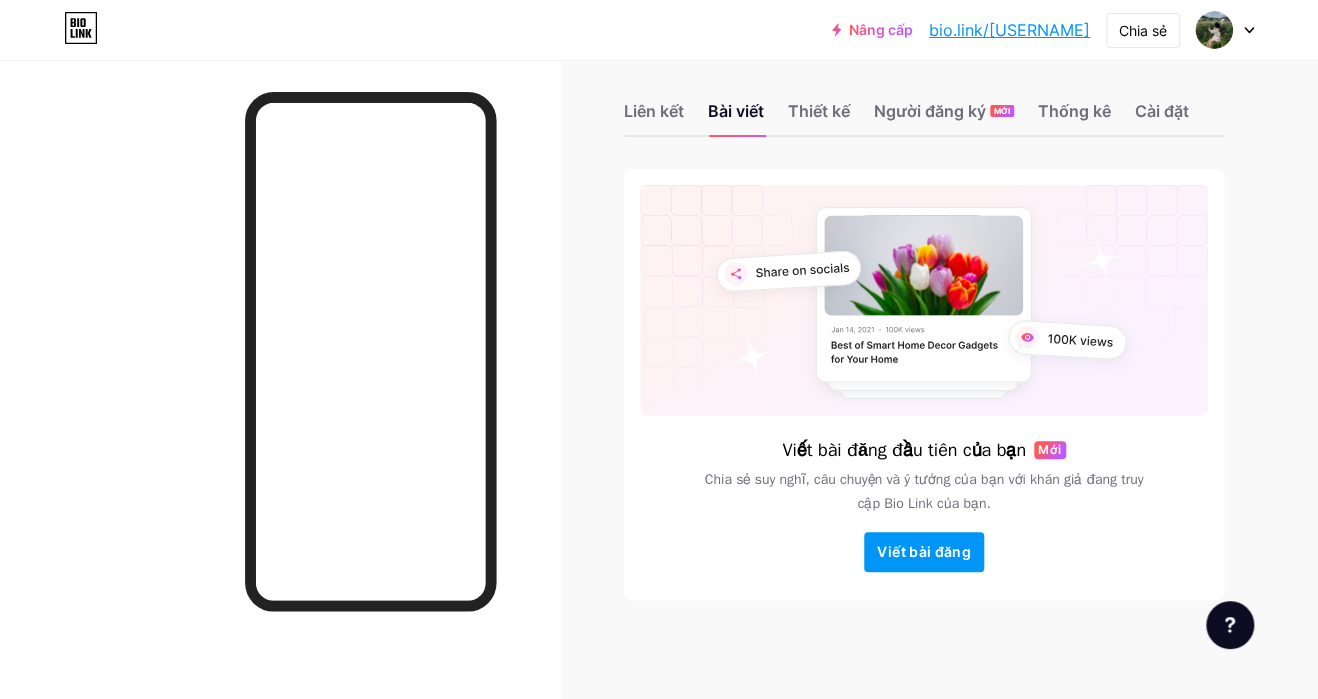 scroll, scrollTop: 0, scrollLeft: 0, axis: both 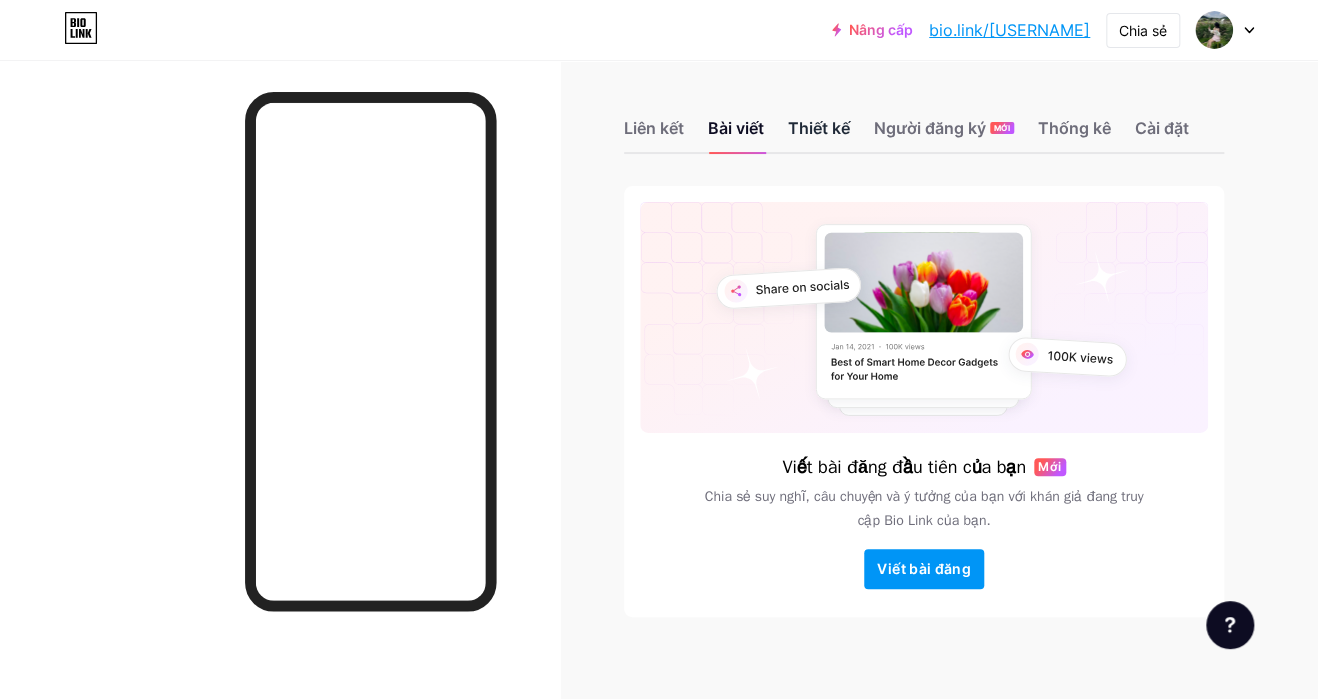 click on "Thiết kế" at bounding box center (654, 128) 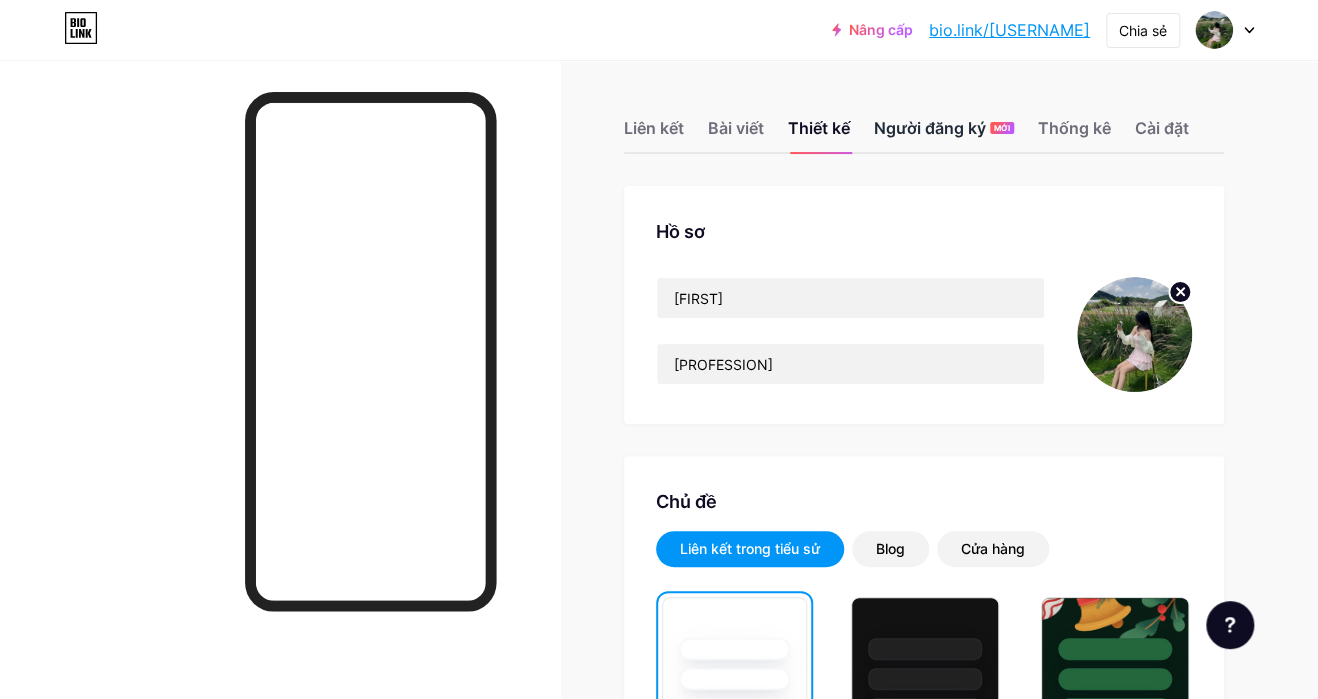 click on "Người đăng ký" at bounding box center [736, 128] 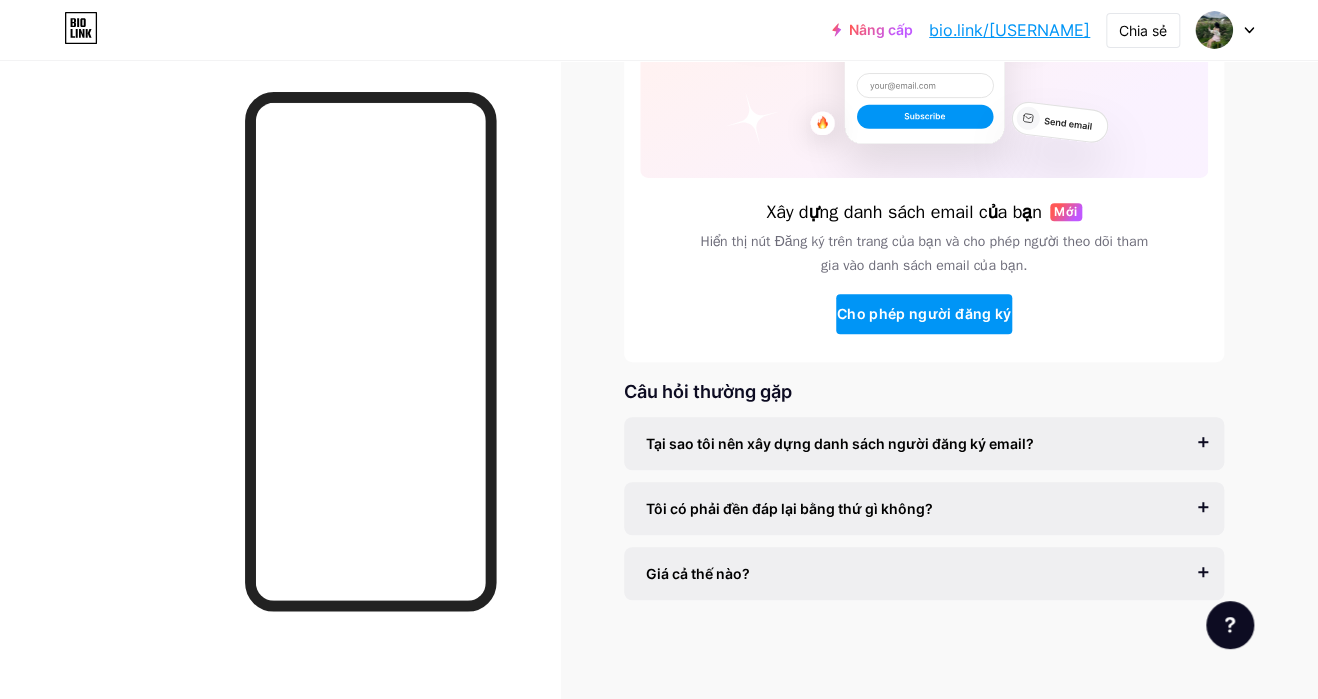 scroll, scrollTop: 0, scrollLeft: 0, axis: both 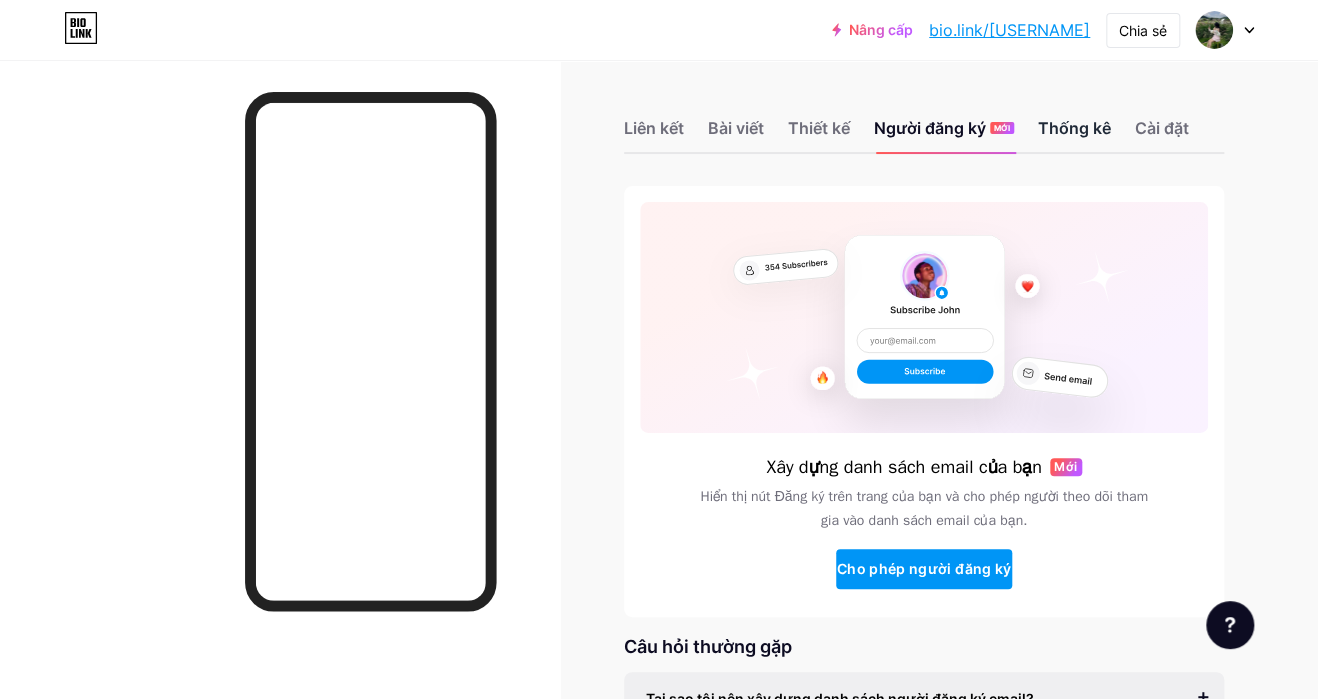 click on "Thống kê" at bounding box center (654, 128) 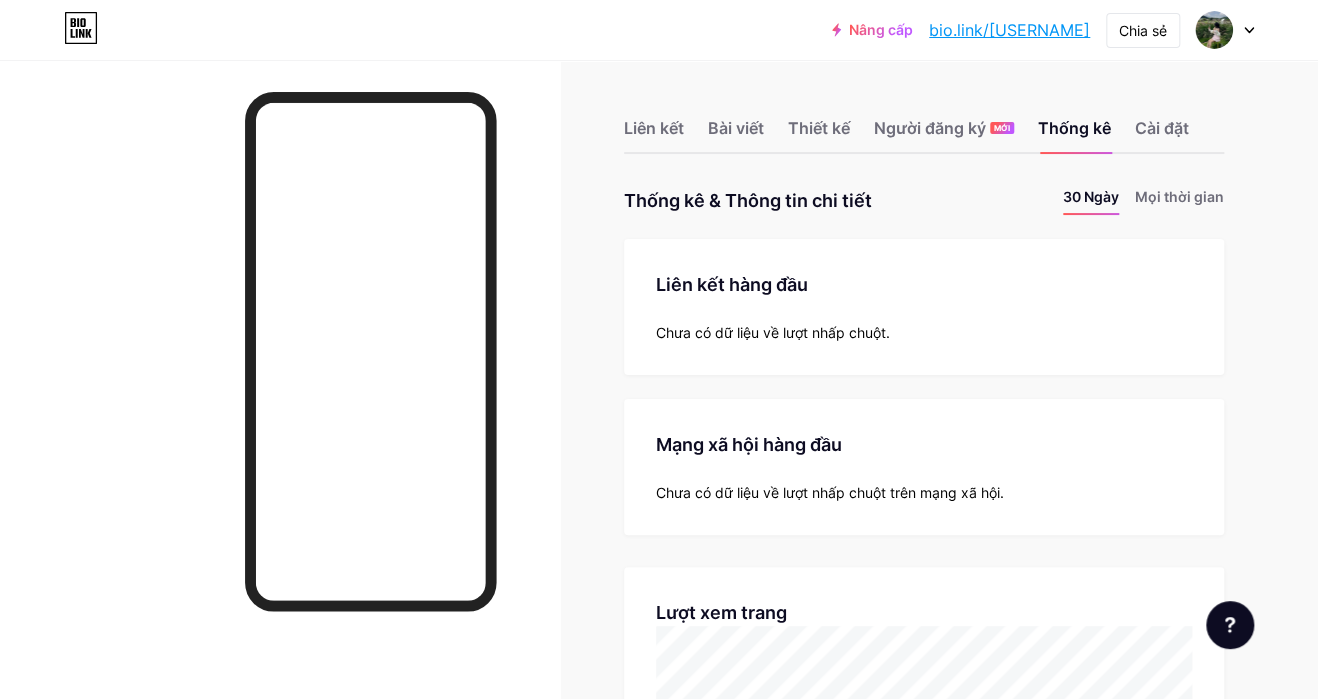 scroll, scrollTop: 999300, scrollLeft: 998682, axis: both 